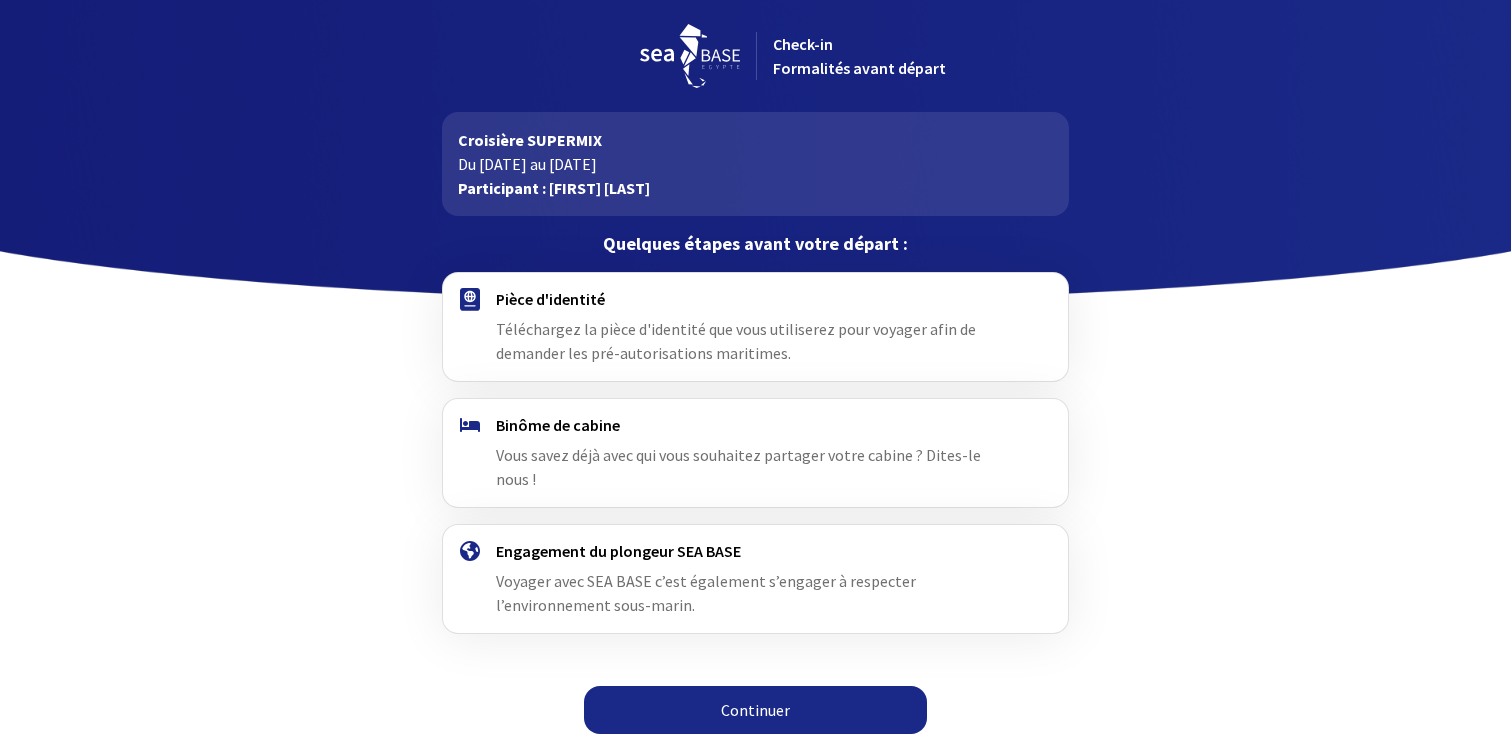 scroll, scrollTop: 0, scrollLeft: 0, axis: both 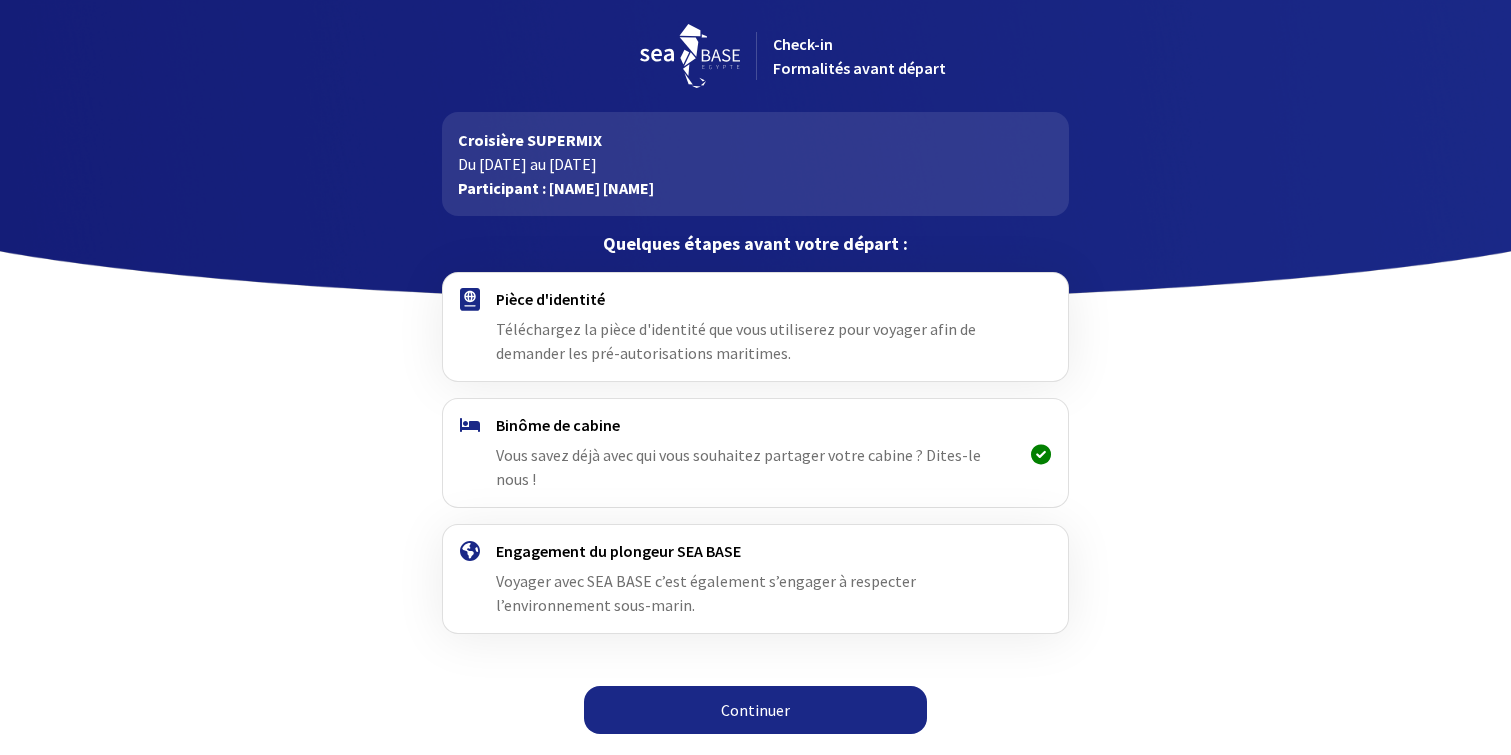 click on "Continuer" at bounding box center (755, 710) 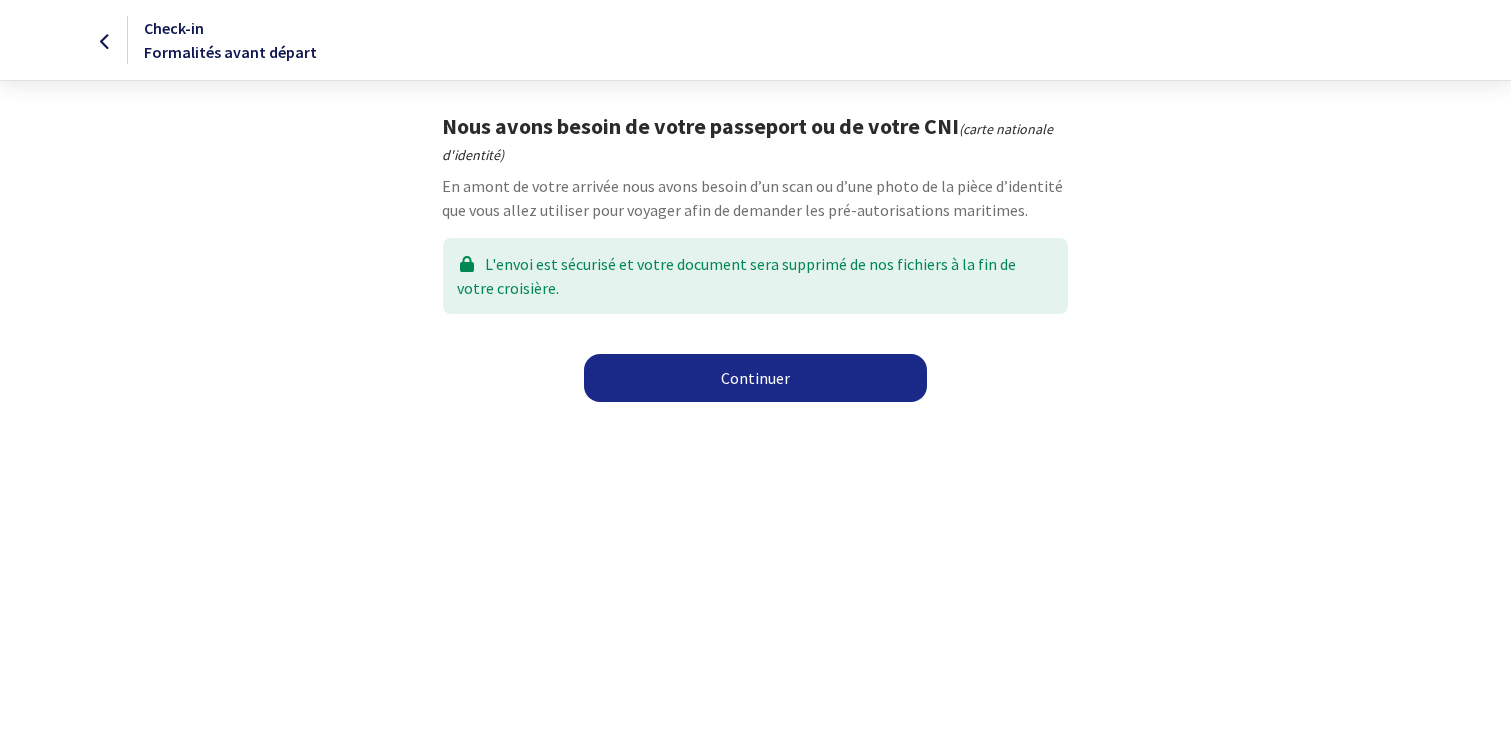 scroll, scrollTop: 0, scrollLeft: 0, axis: both 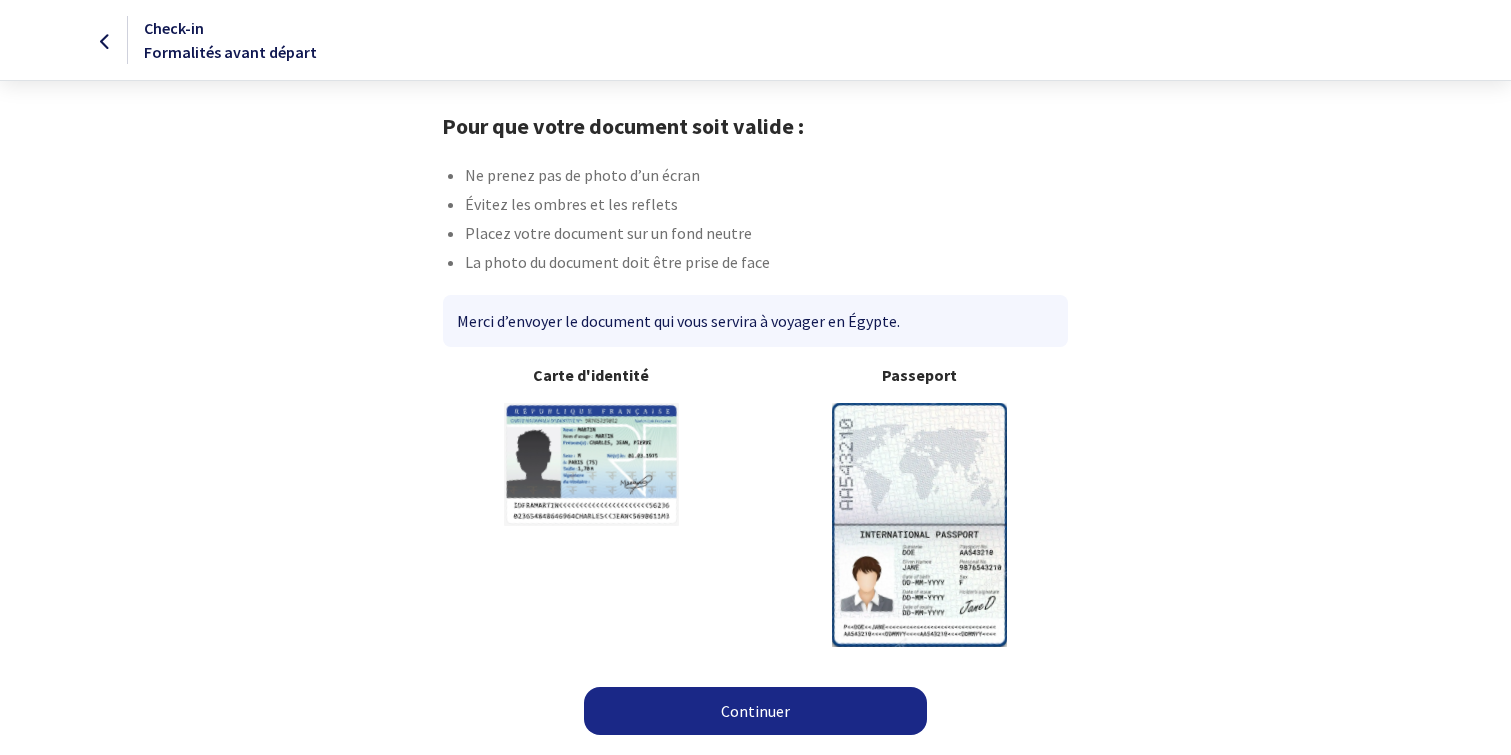 click on "Continuer" at bounding box center [755, 711] 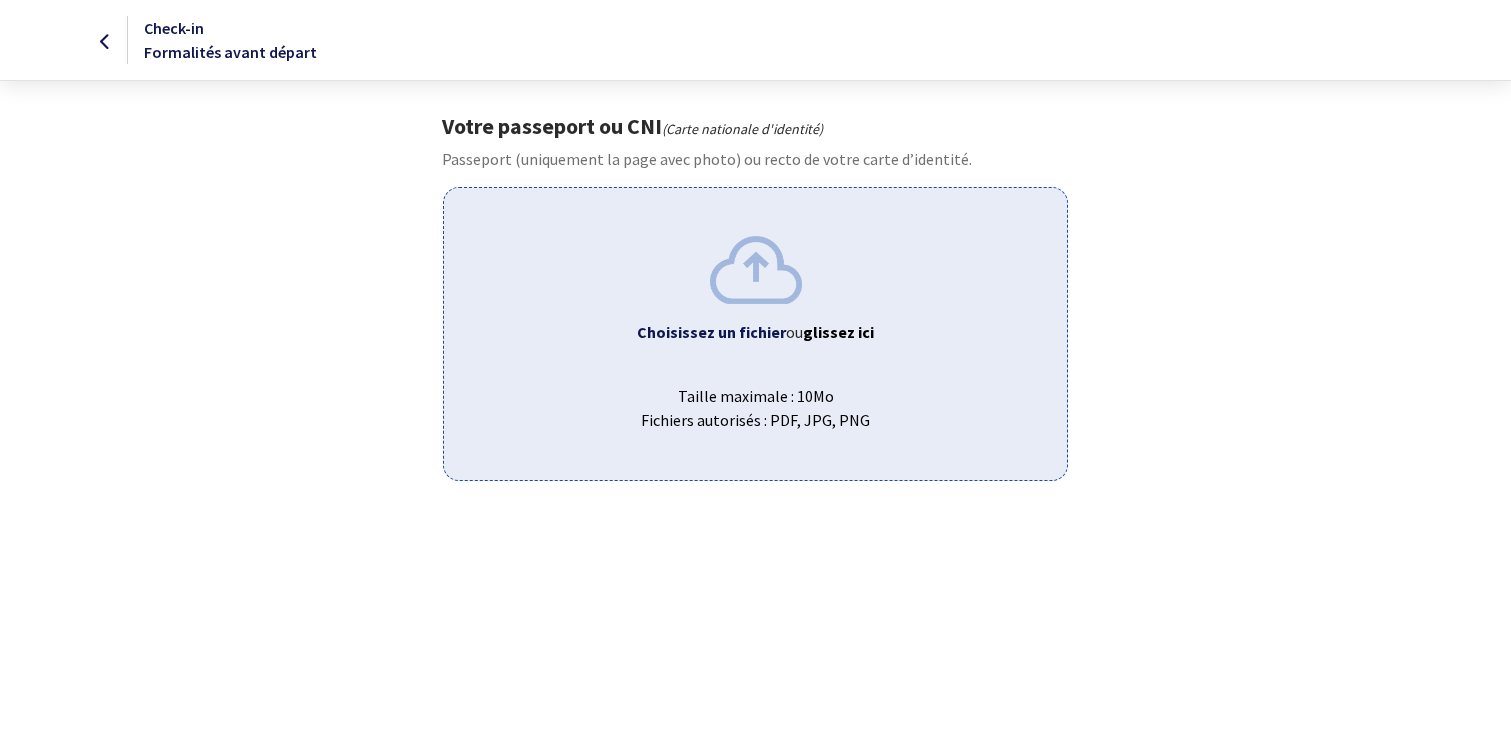 scroll, scrollTop: 0, scrollLeft: 0, axis: both 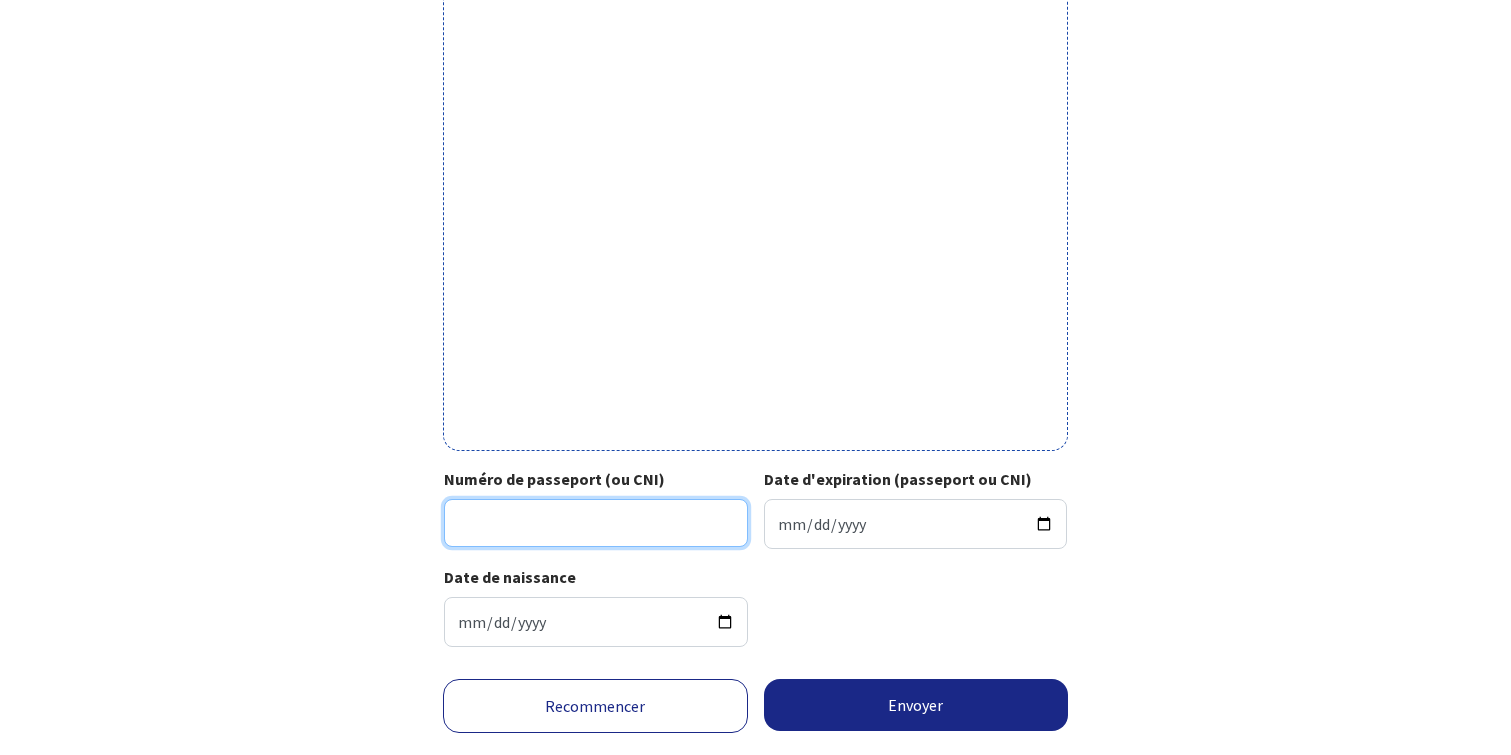 click on "Numéro de passeport (ou CNI)" at bounding box center [596, 523] 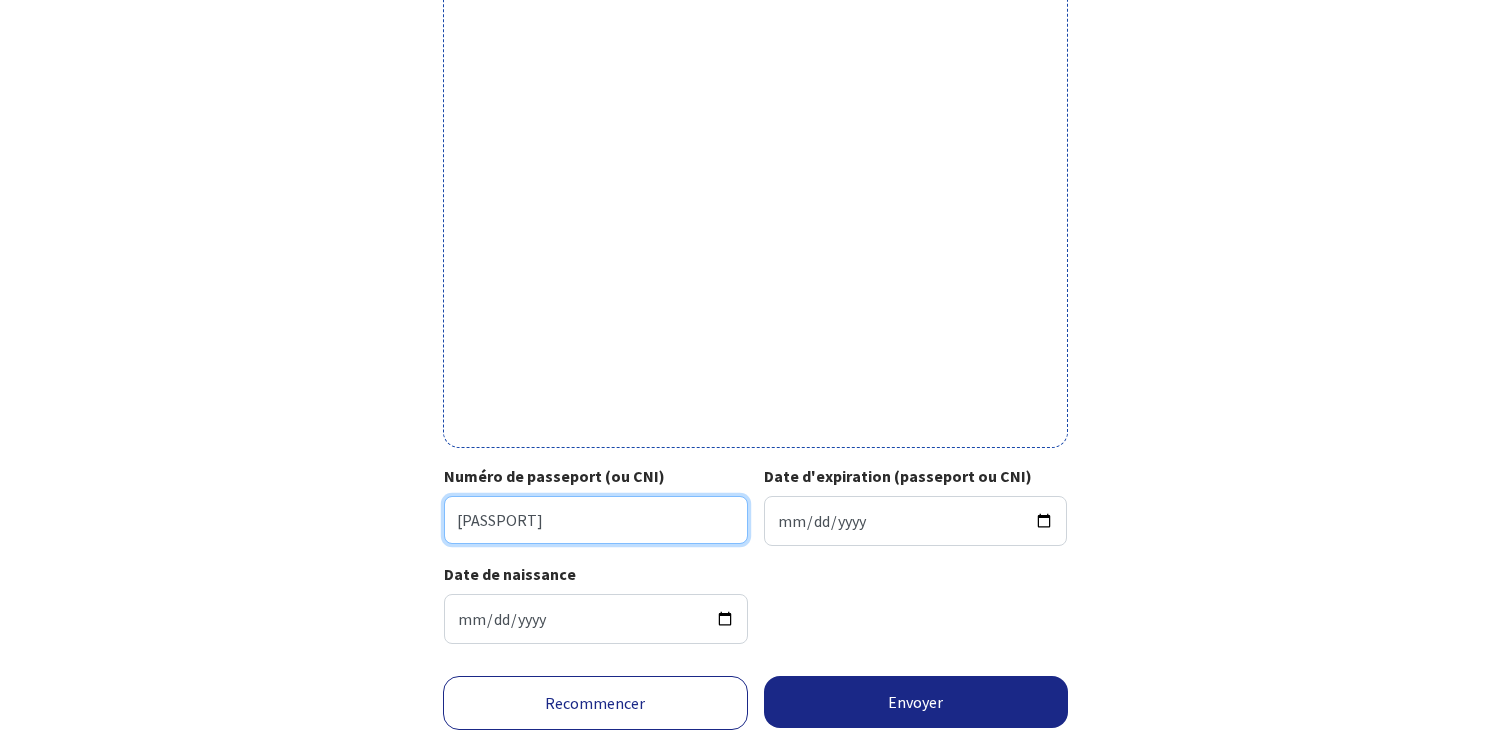 scroll, scrollTop: 545, scrollLeft: 0, axis: vertical 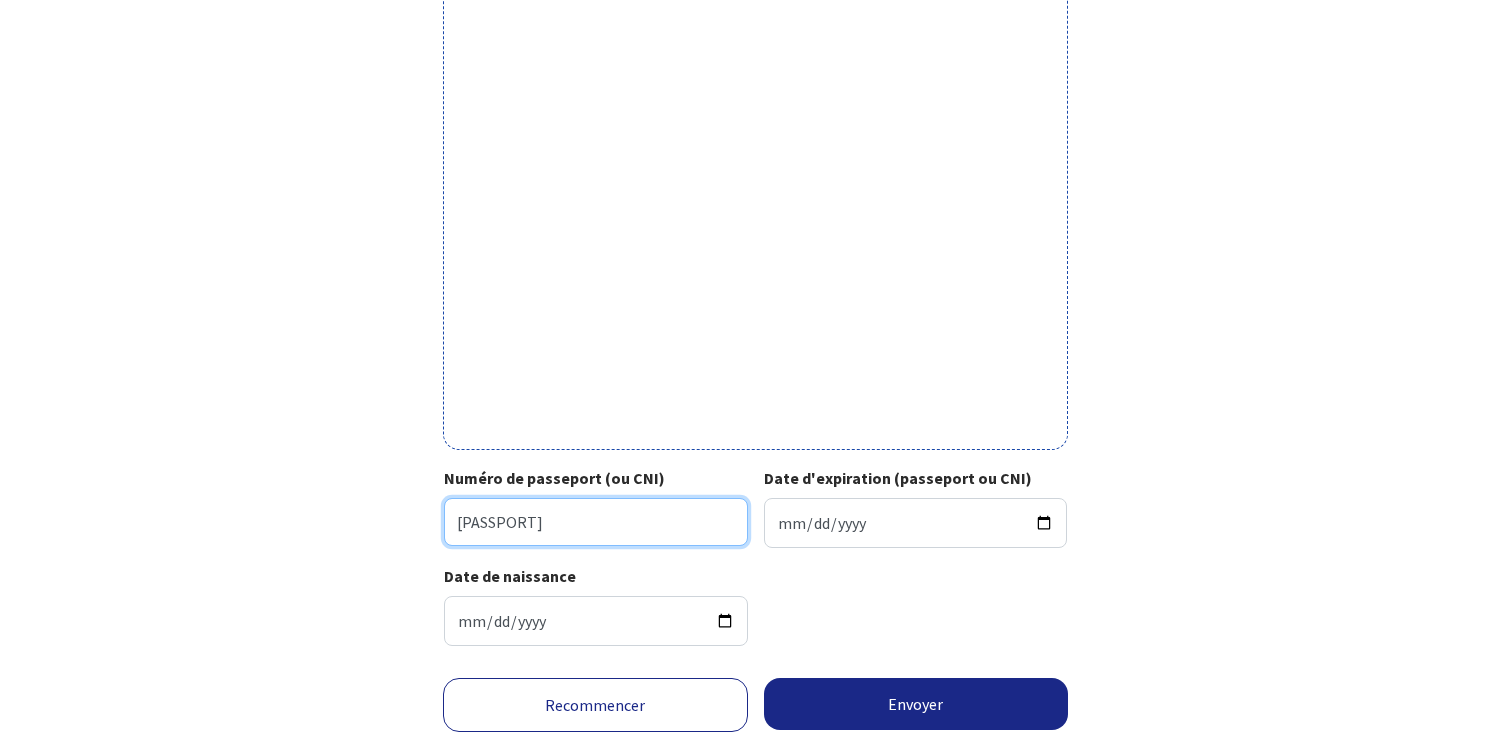 type on "GA9223208" 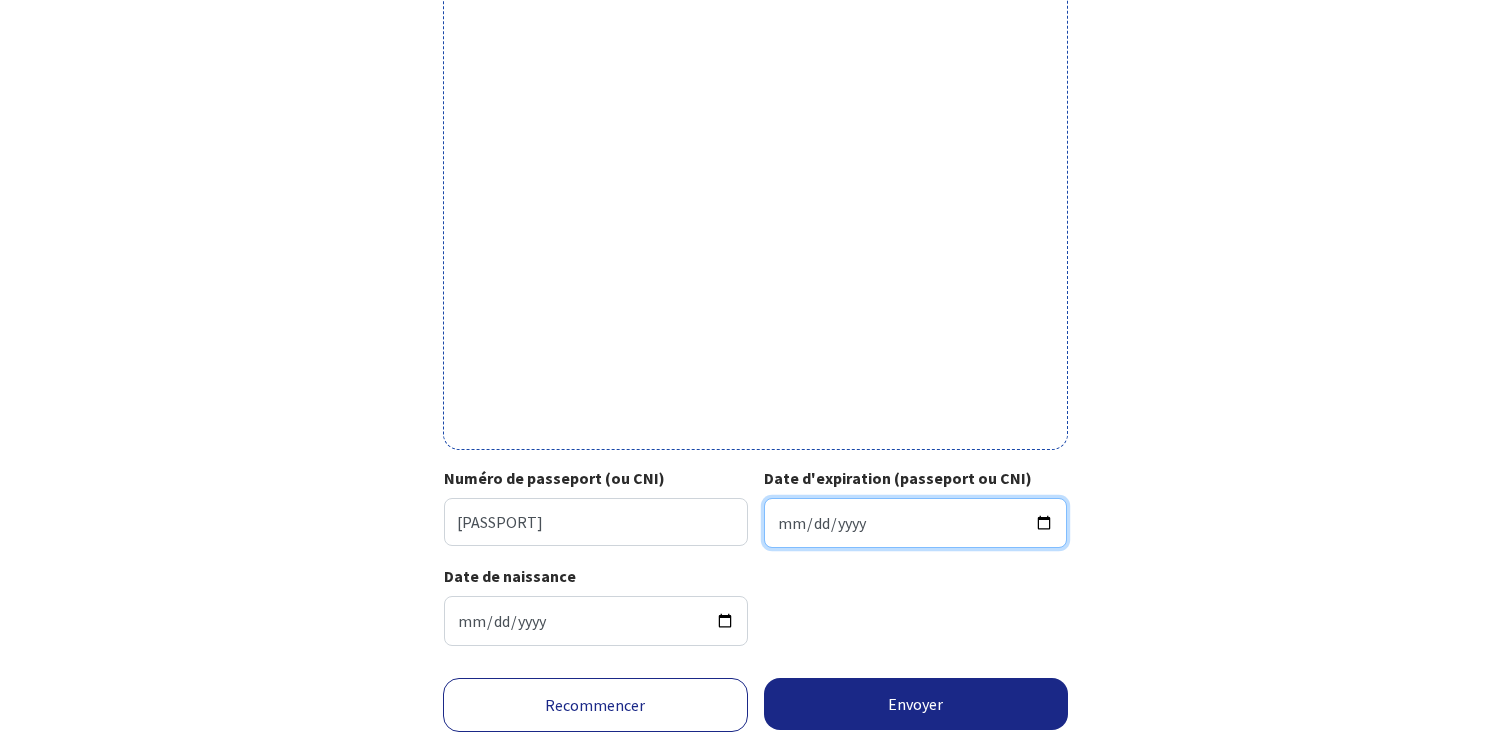 click on "Date d'expiration (passeport ou CNI)" at bounding box center (916, 523) 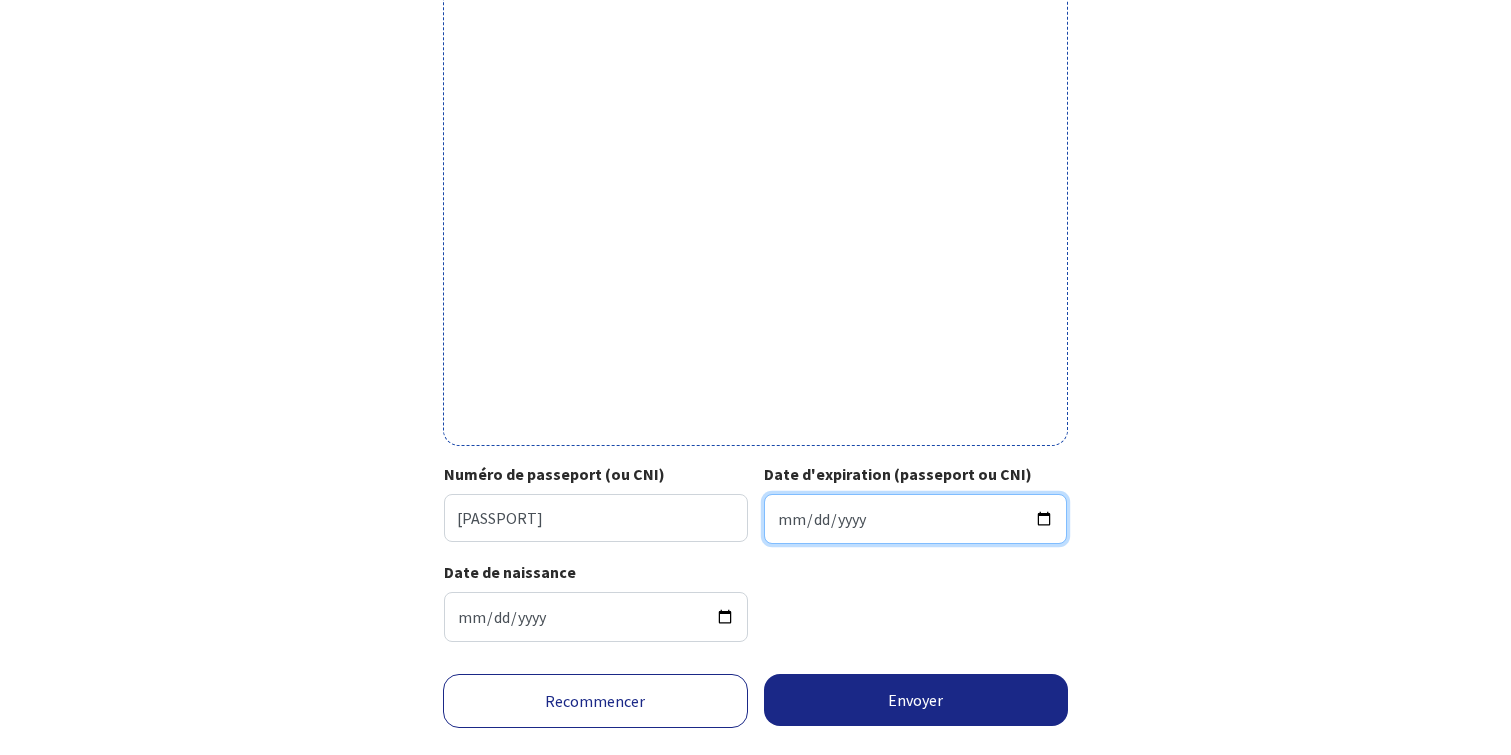 scroll, scrollTop: 547, scrollLeft: 0, axis: vertical 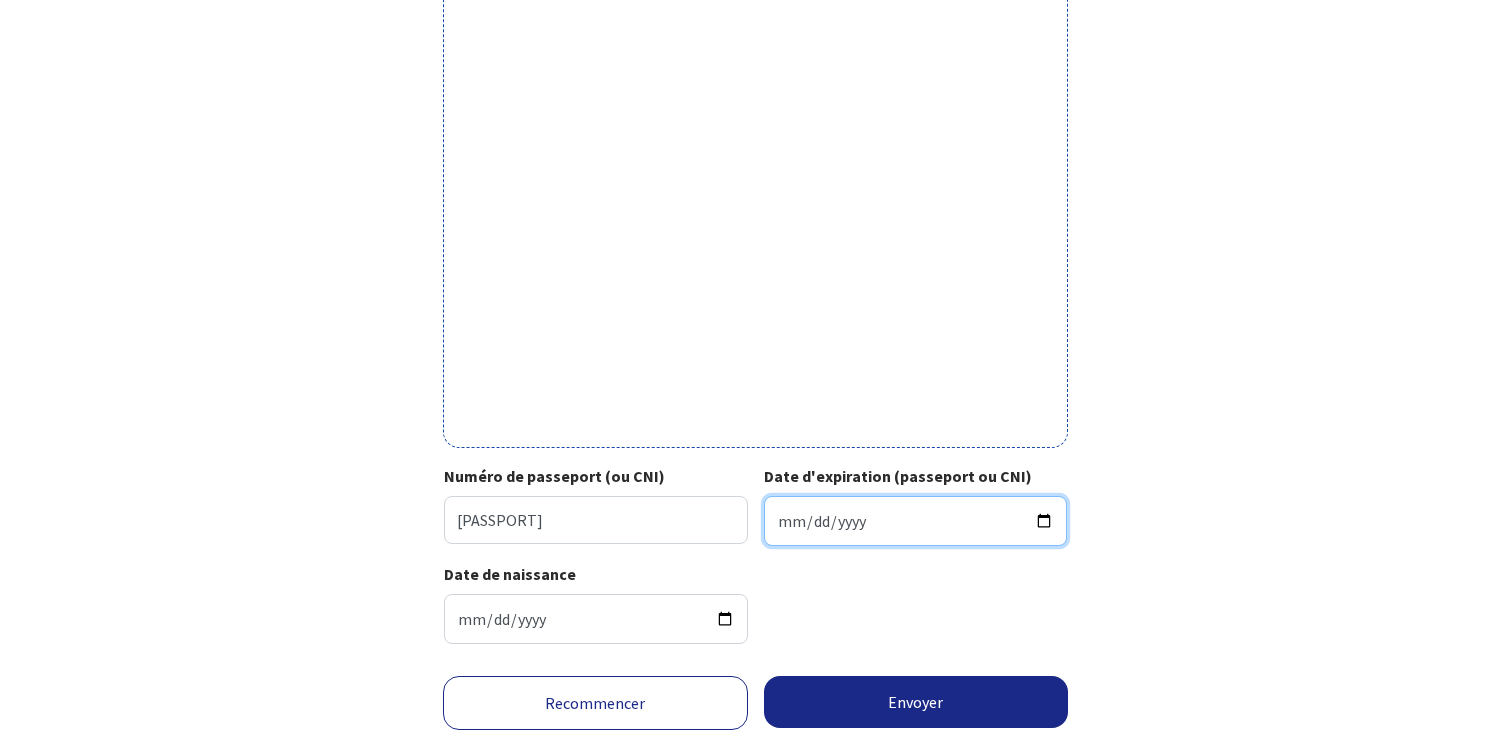 click on "2023-03-10" at bounding box center [916, 521] 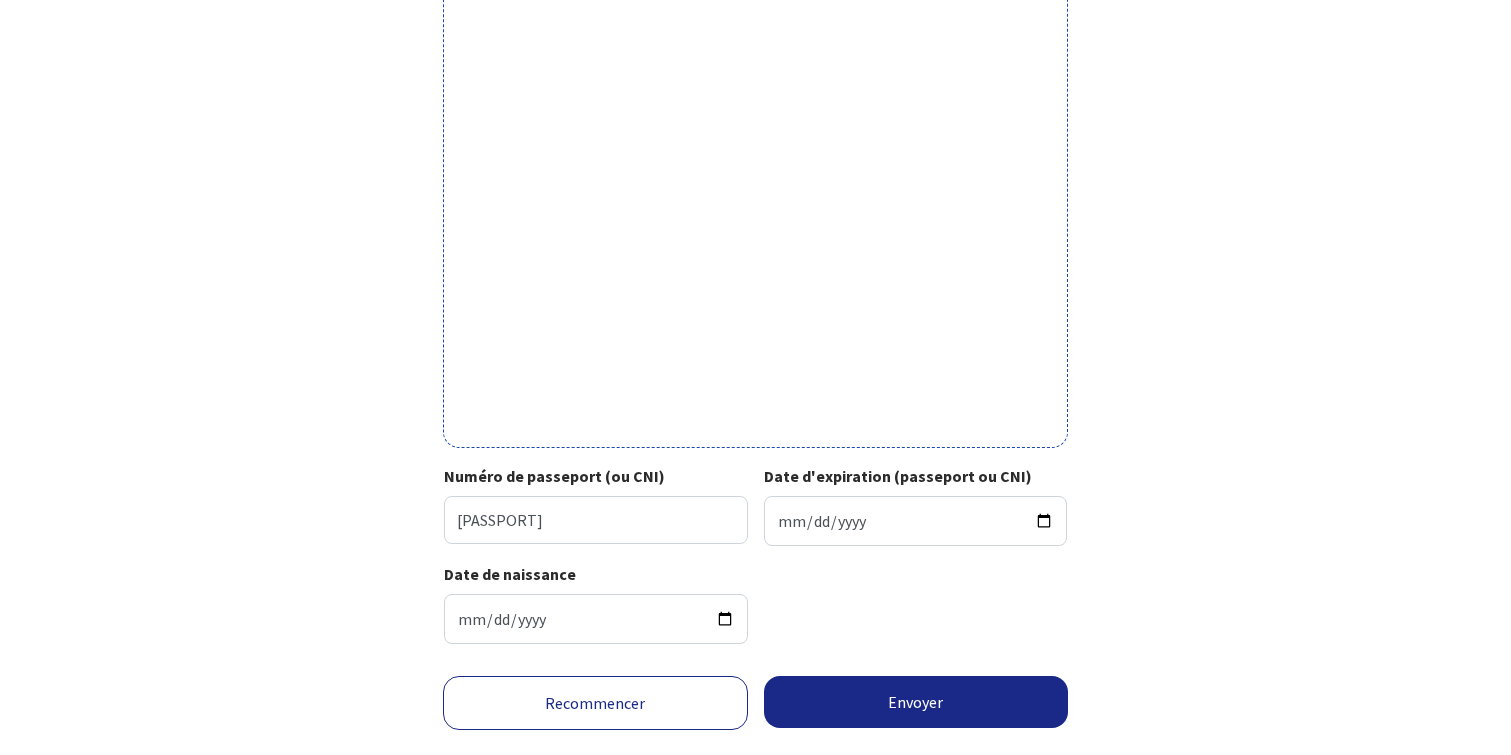 click on "Votre passeport ou CNI
Passeport (uniquement la page avec photo) ou recto de votre carte d’identité.
Numéro de passeport (ou CNI)
GA9223208
Date d'expiration (passeport ou CNI)
2030-03-09
Date de naissance
1961-07-11" at bounding box center [756, 113] 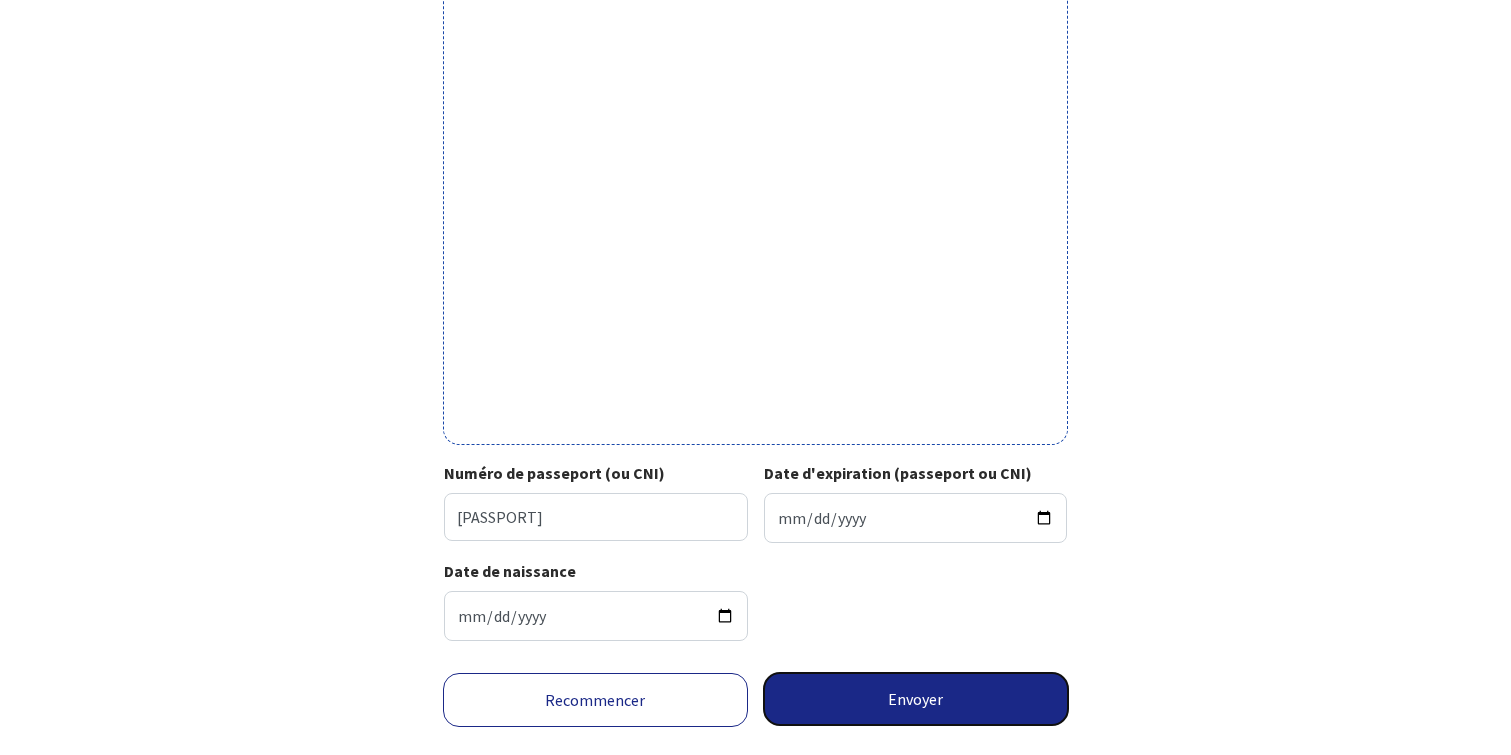 click on "Envoyer" at bounding box center (916, 699) 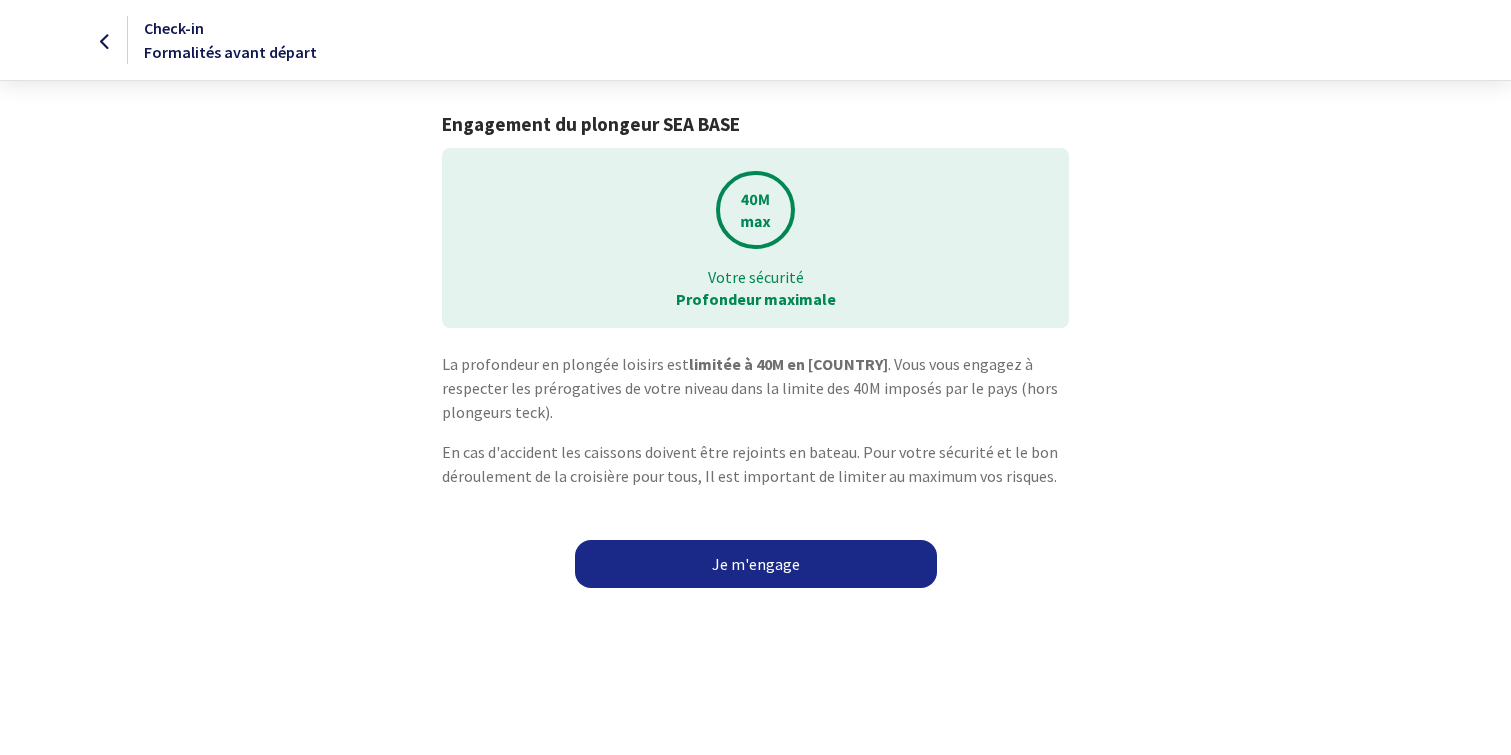 scroll, scrollTop: 0, scrollLeft: 0, axis: both 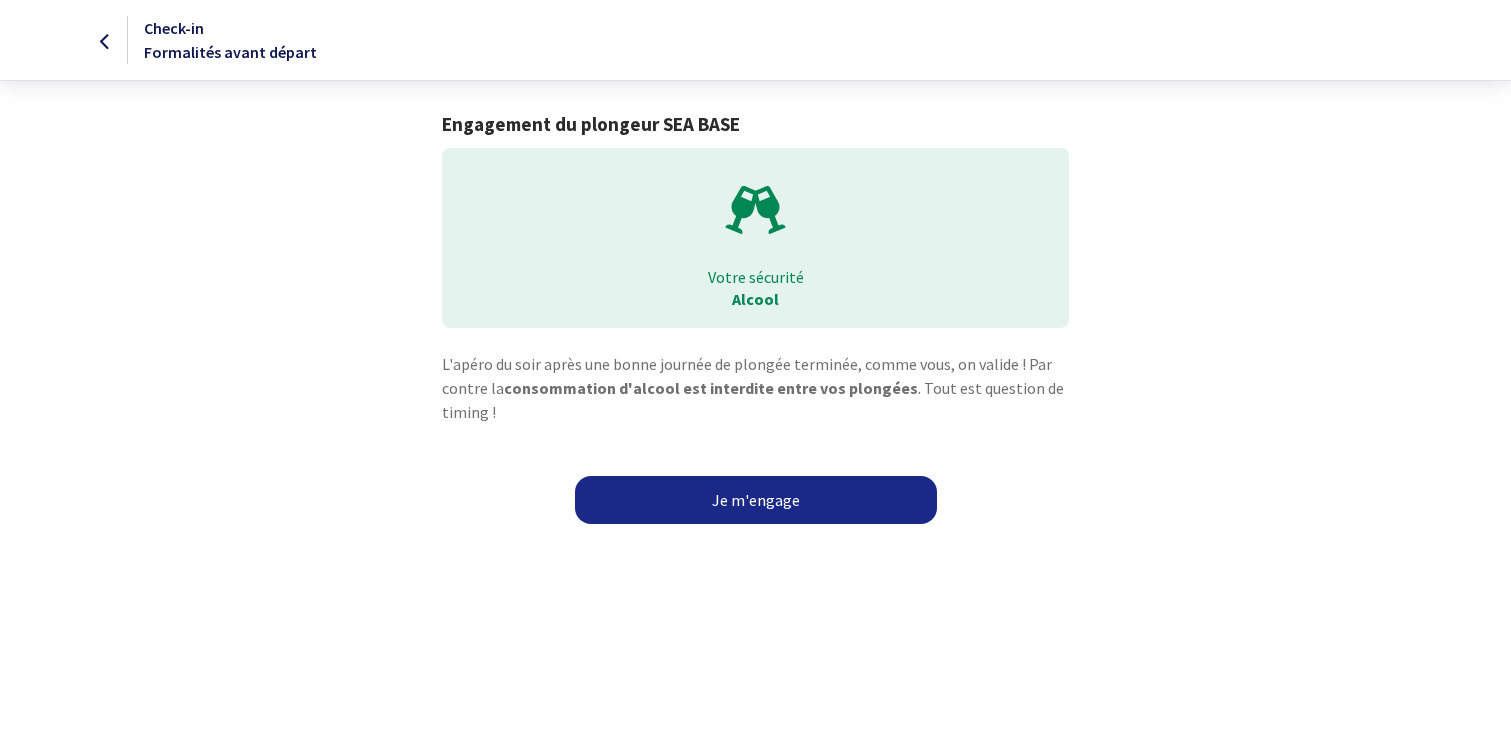 click on "Je m'engage" at bounding box center (756, 500) 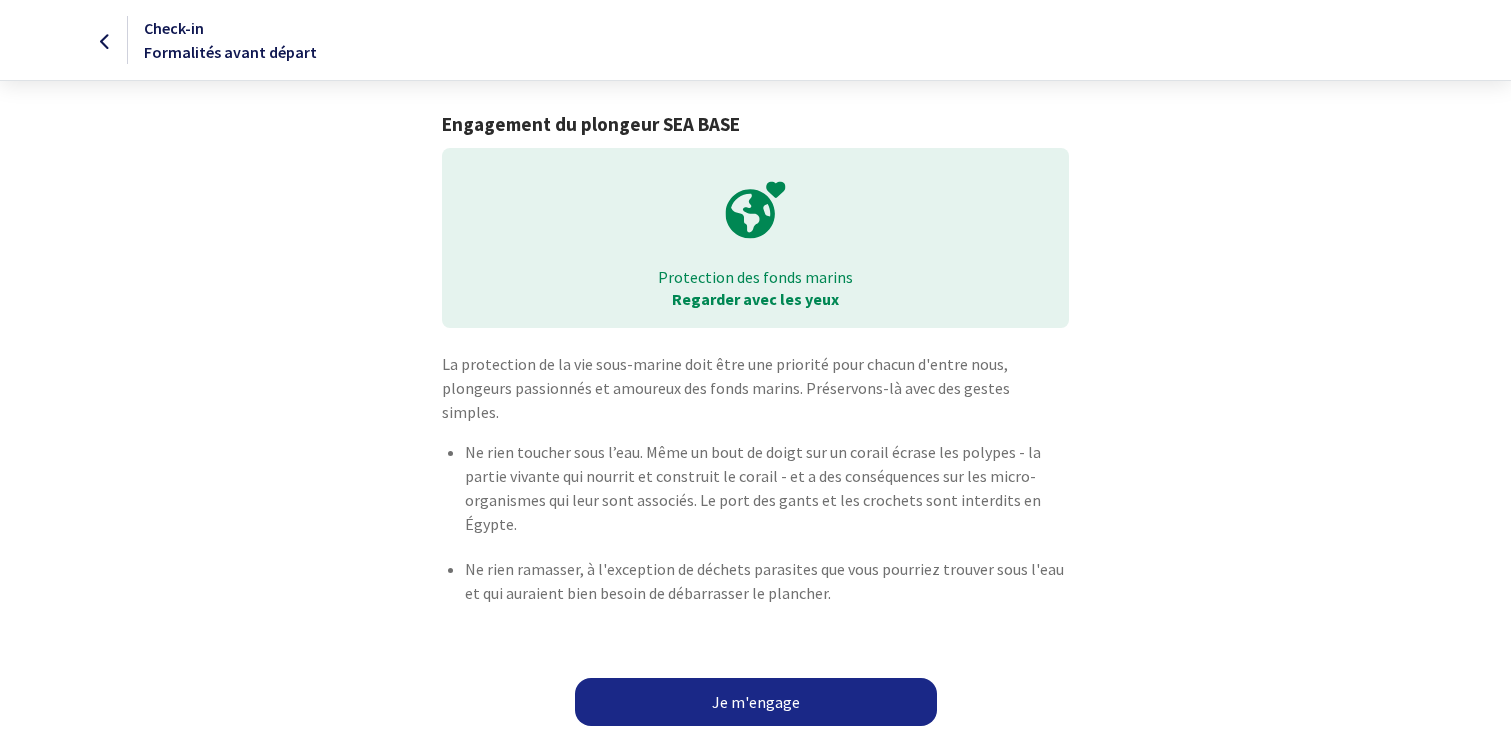 scroll, scrollTop: 0, scrollLeft: 0, axis: both 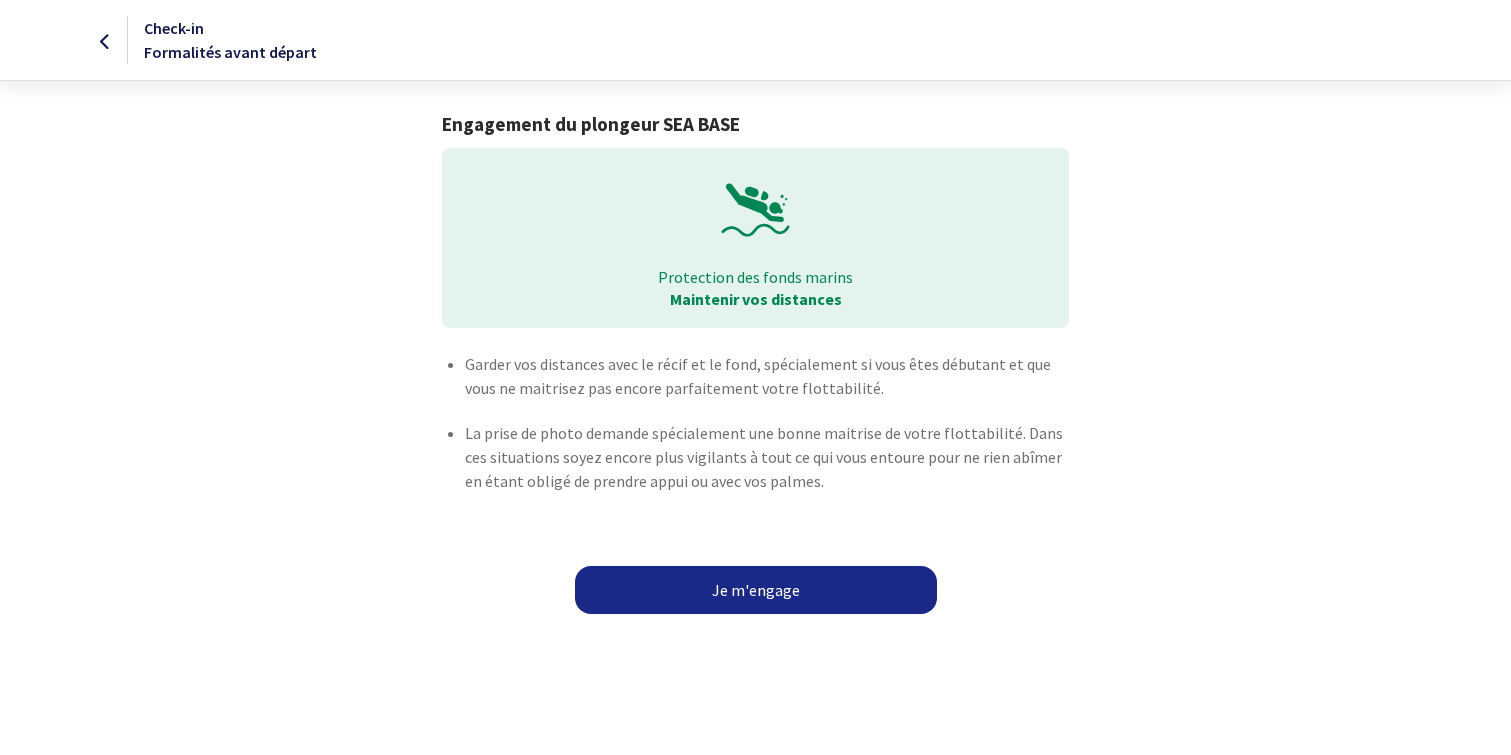 click on "Je m'engage" at bounding box center [756, 590] 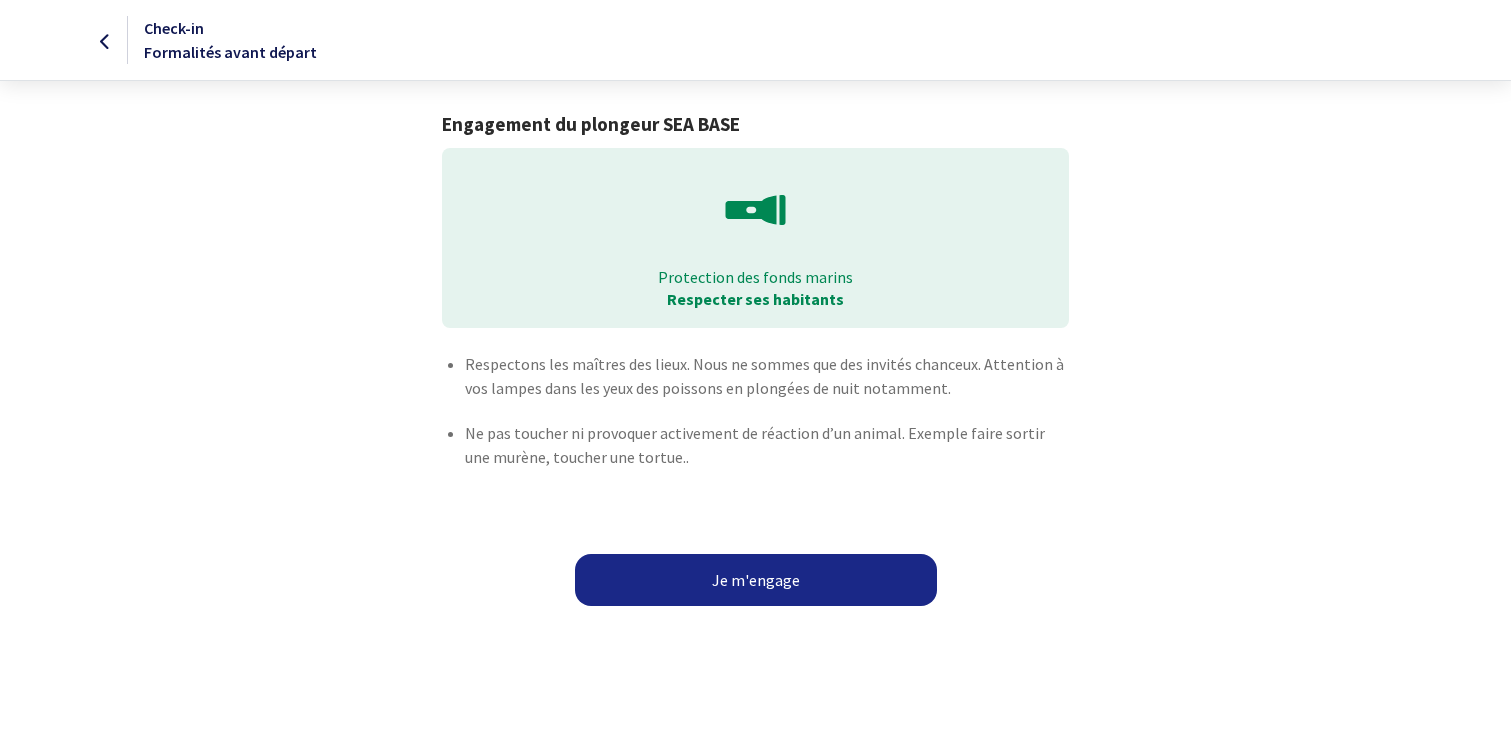 scroll, scrollTop: 0, scrollLeft: 0, axis: both 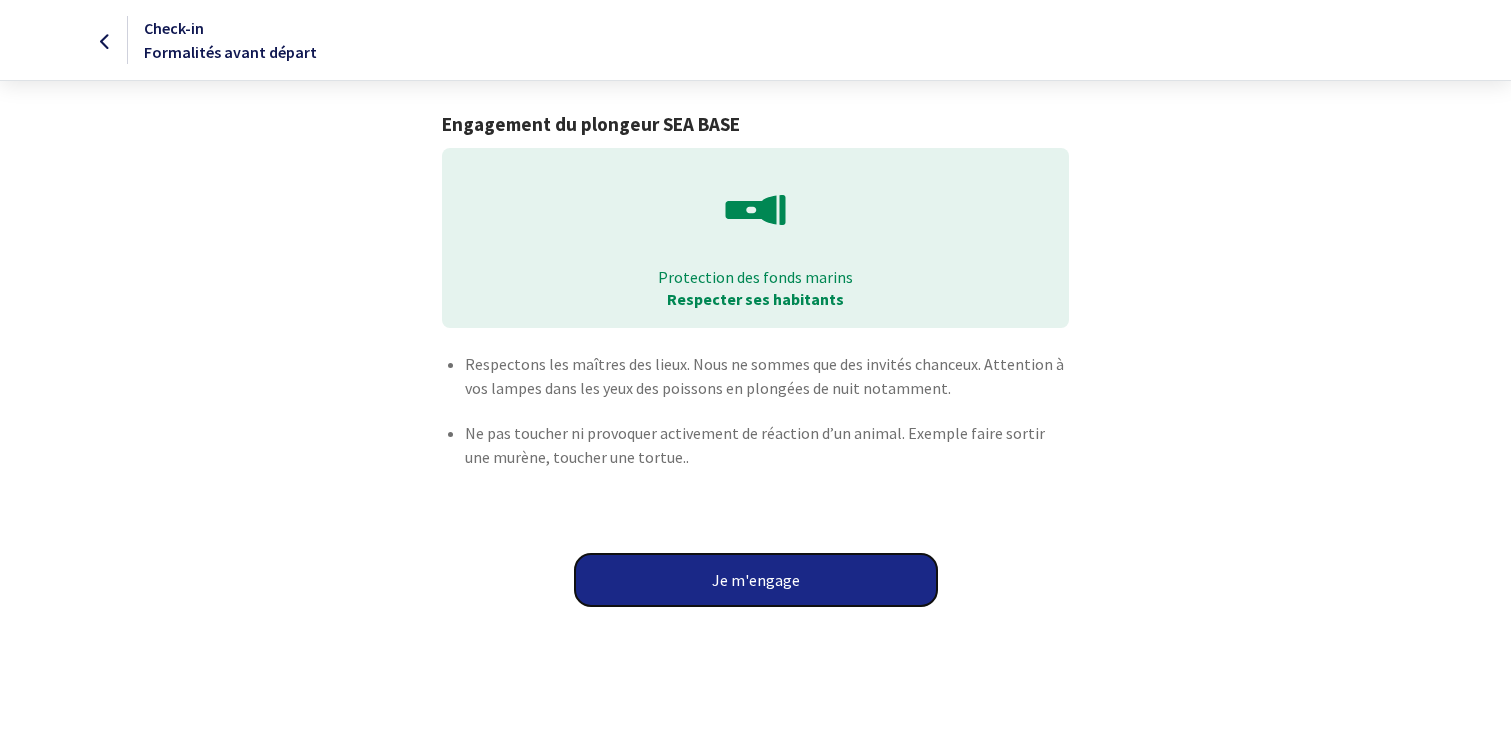 click on "Je m'engage" at bounding box center [756, 580] 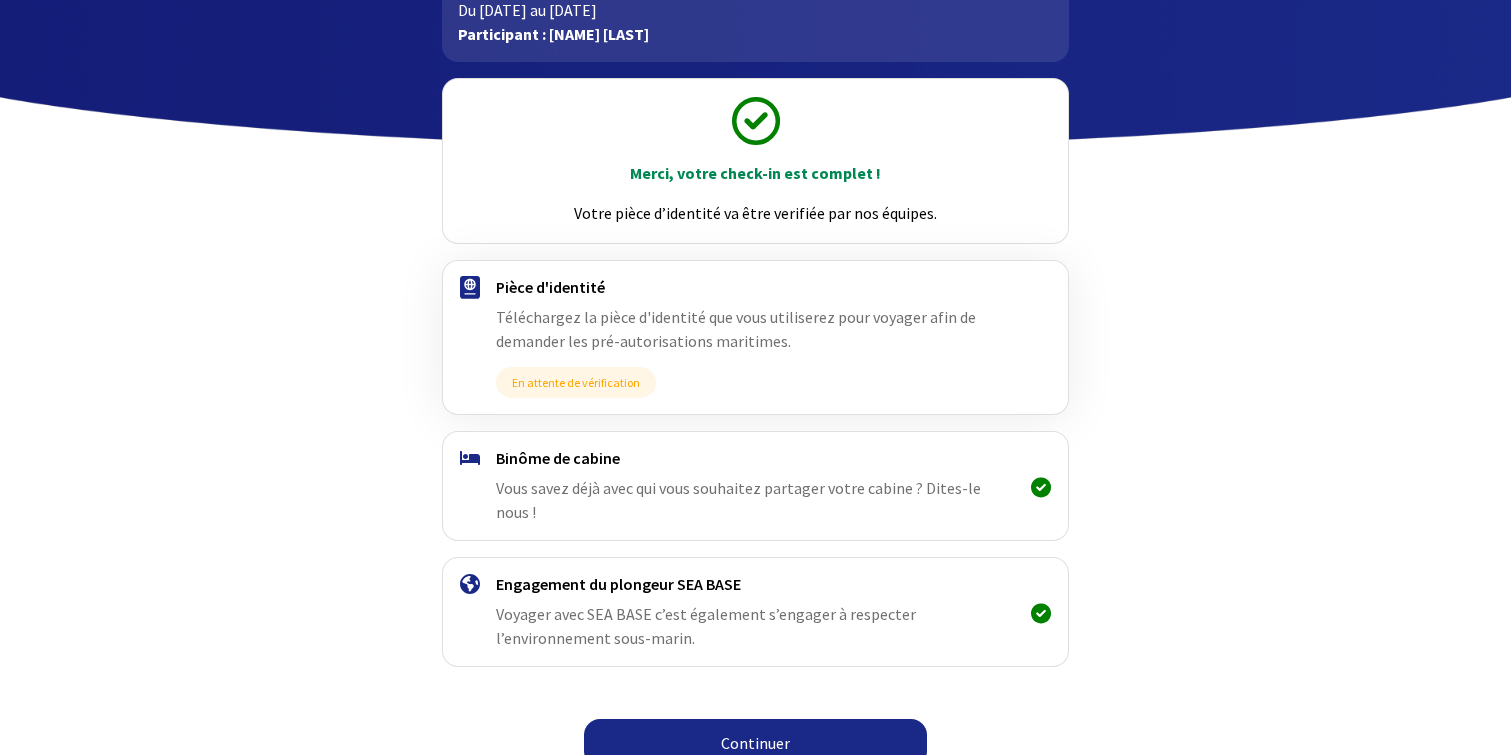 scroll, scrollTop: 152, scrollLeft: 0, axis: vertical 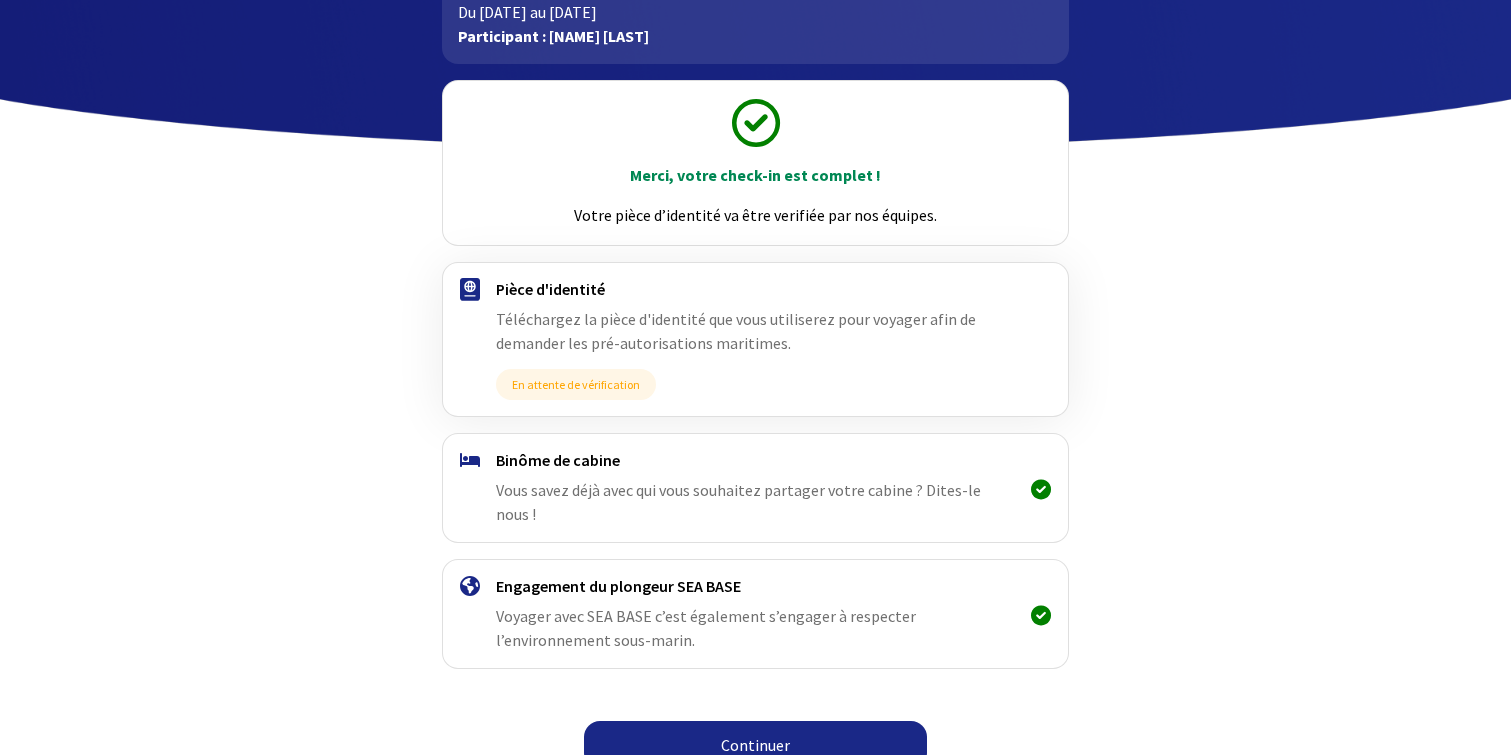 click at bounding box center [1041, 489] 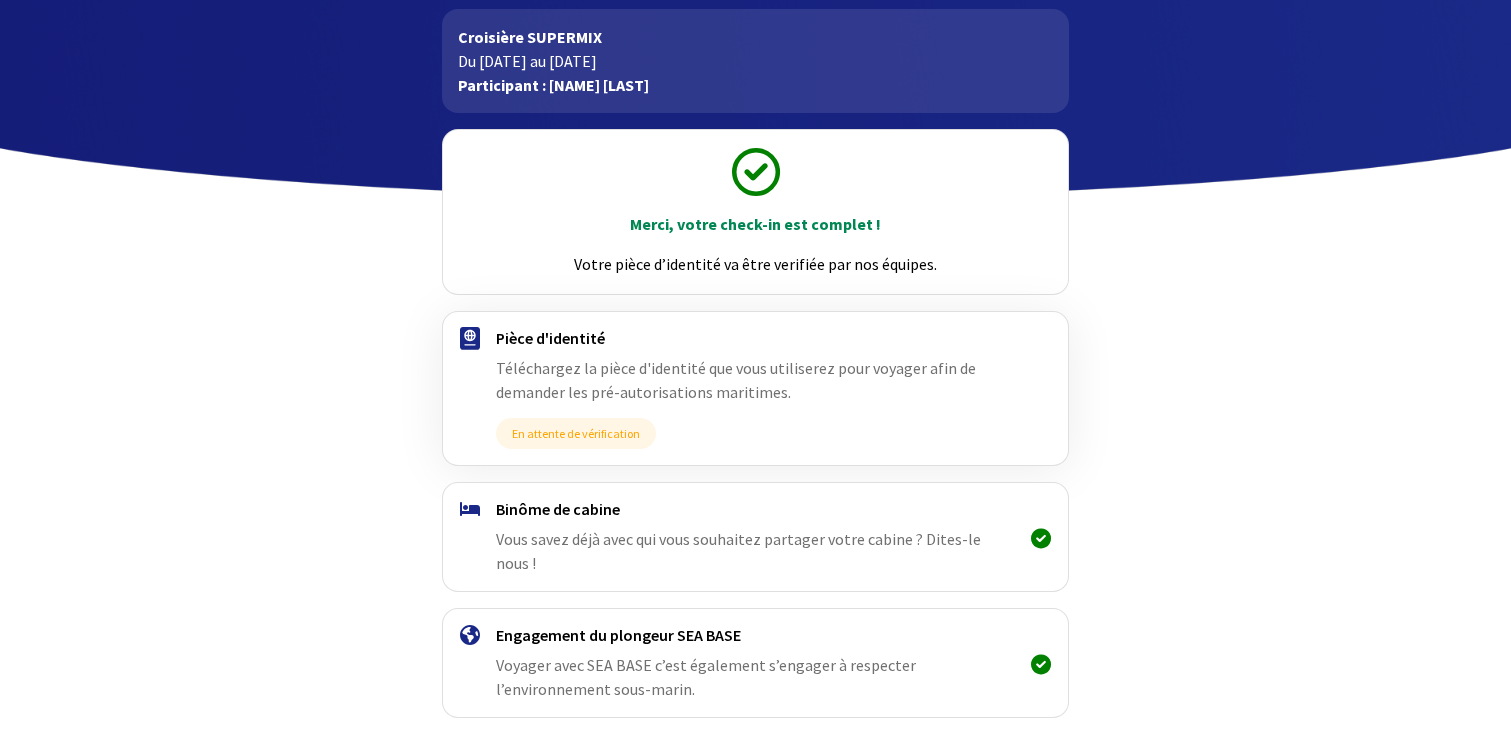 scroll, scrollTop: 154, scrollLeft: 0, axis: vertical 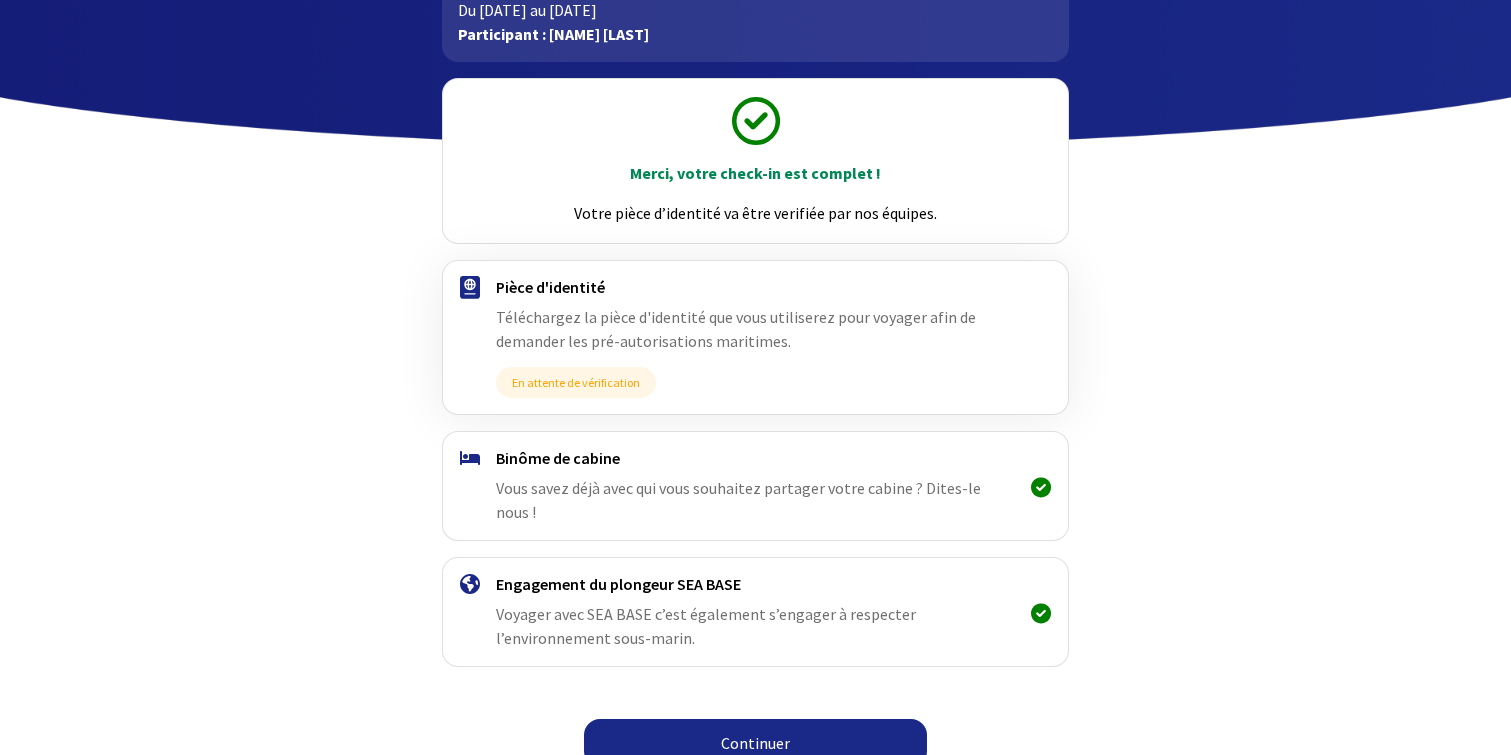 click on "Continuer" at bounding box center [755, 743] 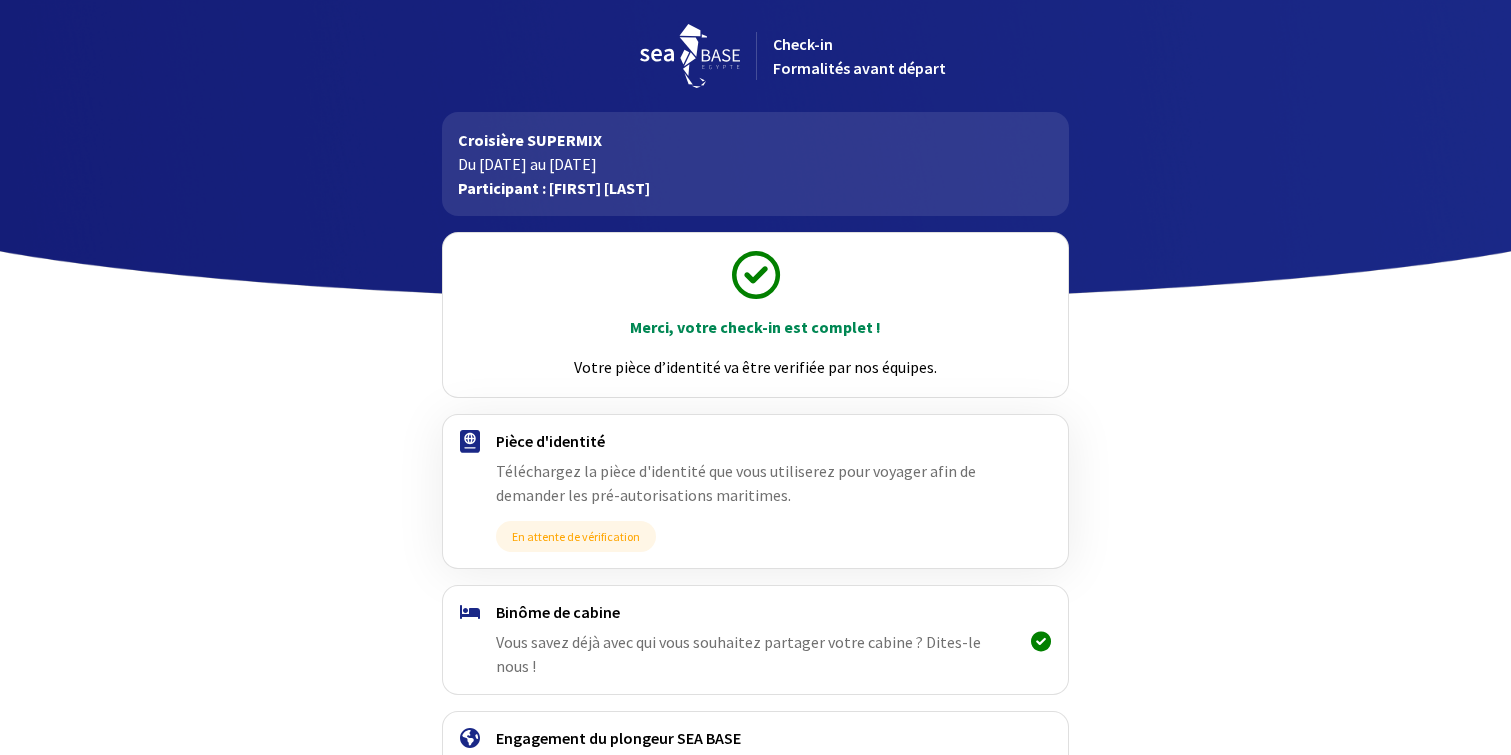 scroll, scrollTop: 154, scrollLeft: 0, axis: vertical 